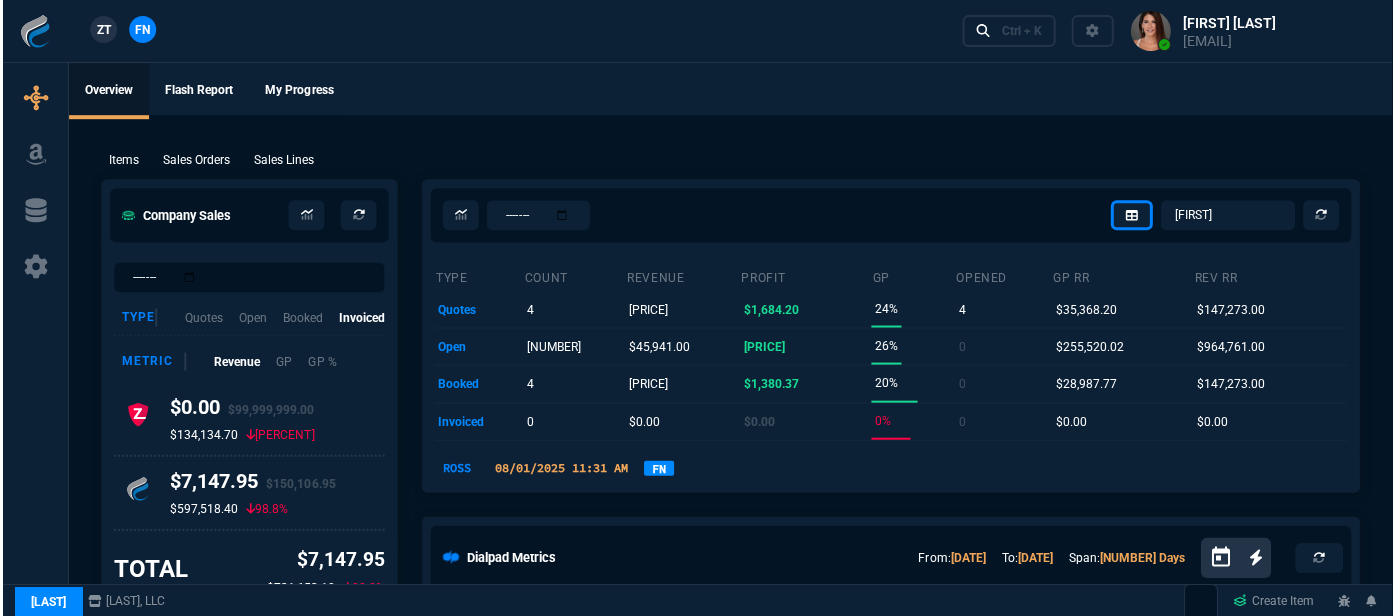 scroll, scrollTop: 0, scrollLeft: 0, axis: both 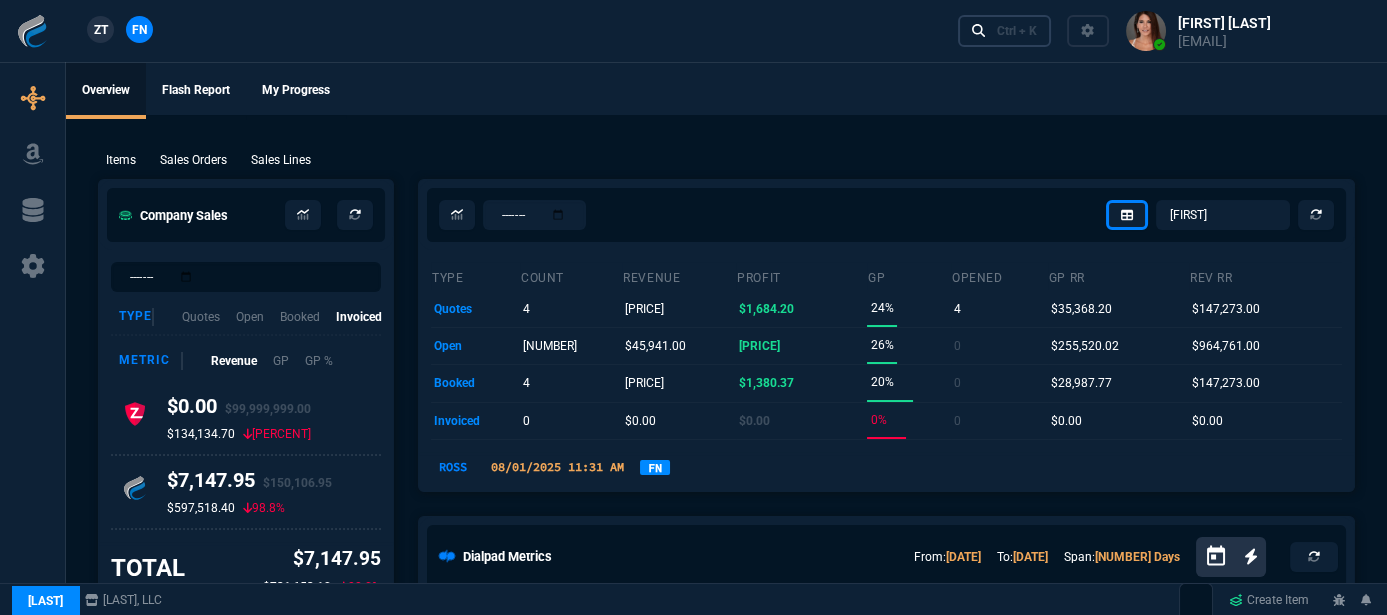 click on "Ctrl + K" at bounding box center [1005, 30] 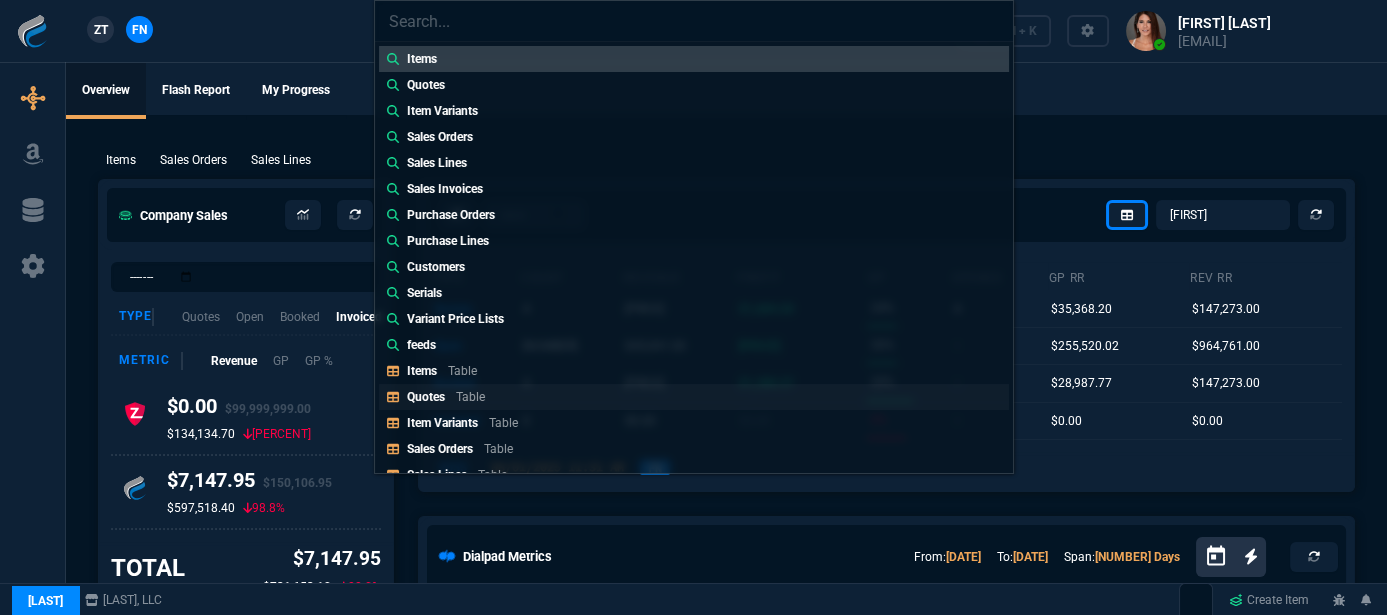 click on "Quotes
Table" at bounding box center (450, 397) 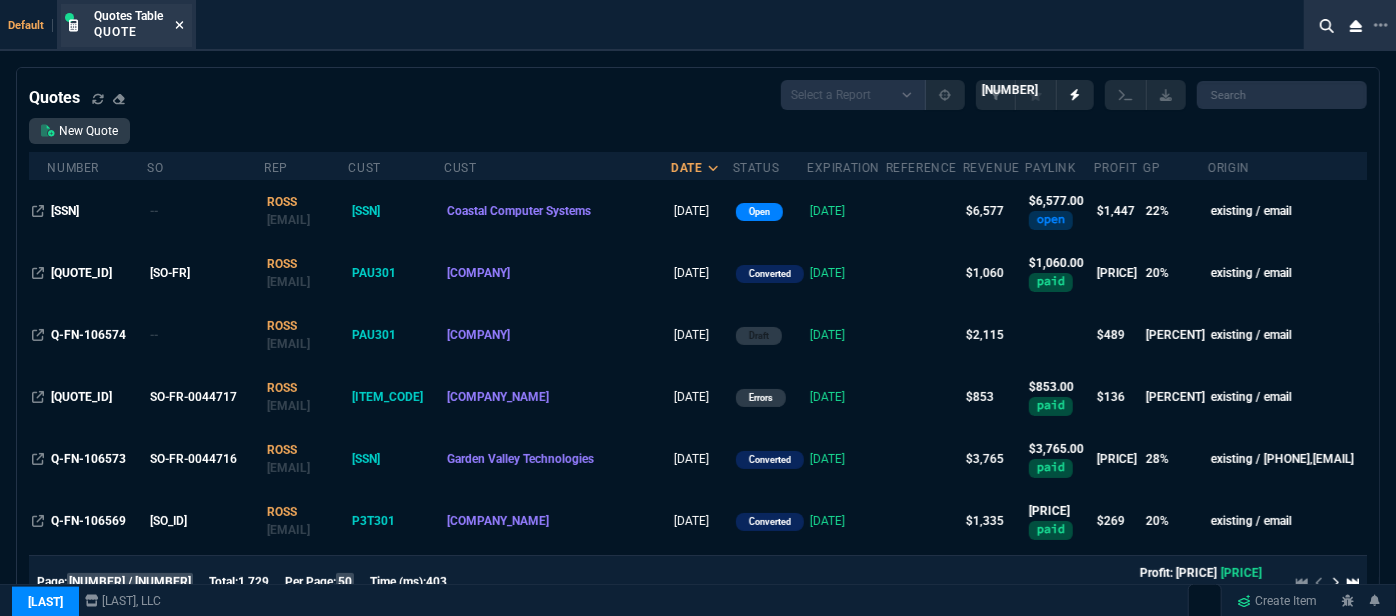 click 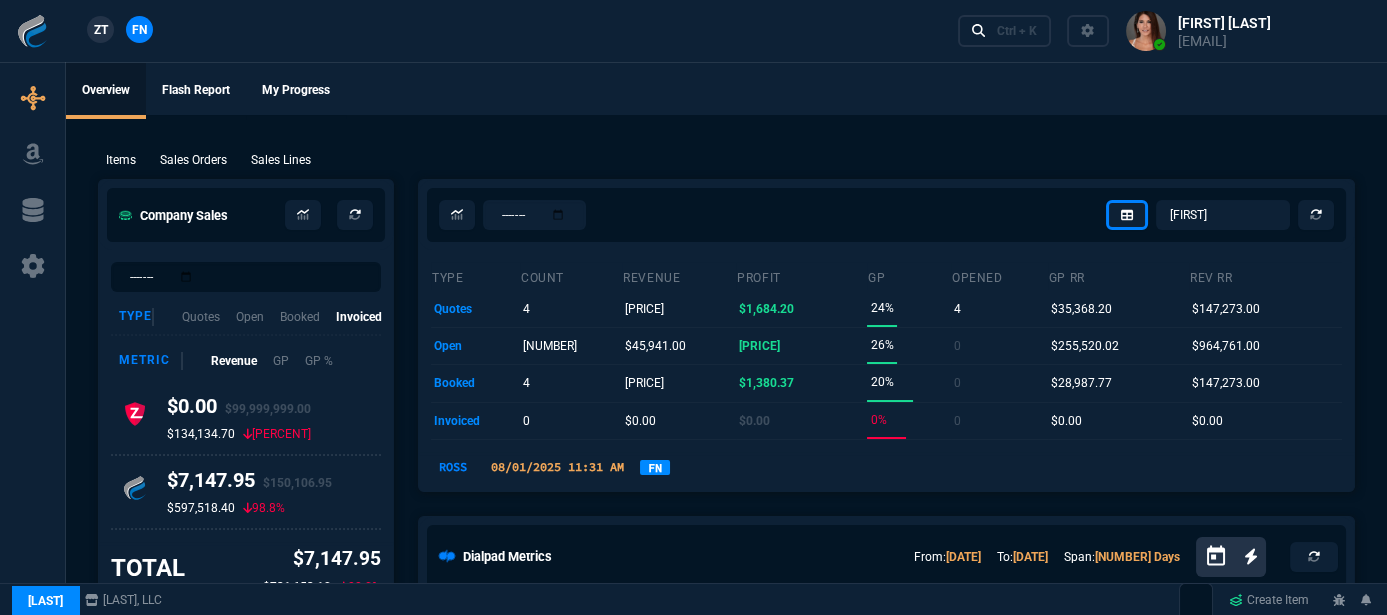 click on "Sales Team,[NUMBER]x WD19S180S is expected to land [DATE] at $[NUMBER] Cost be... [NUMBER] Y NEW Features press ctrl+shift+r when using the dash next. Changes include.Reliable ... [NUMBER] Y Hard Refresh Required press ctrl+shift+r when using the dash next. There are a ton of improv... [NUMBER] Y Items" 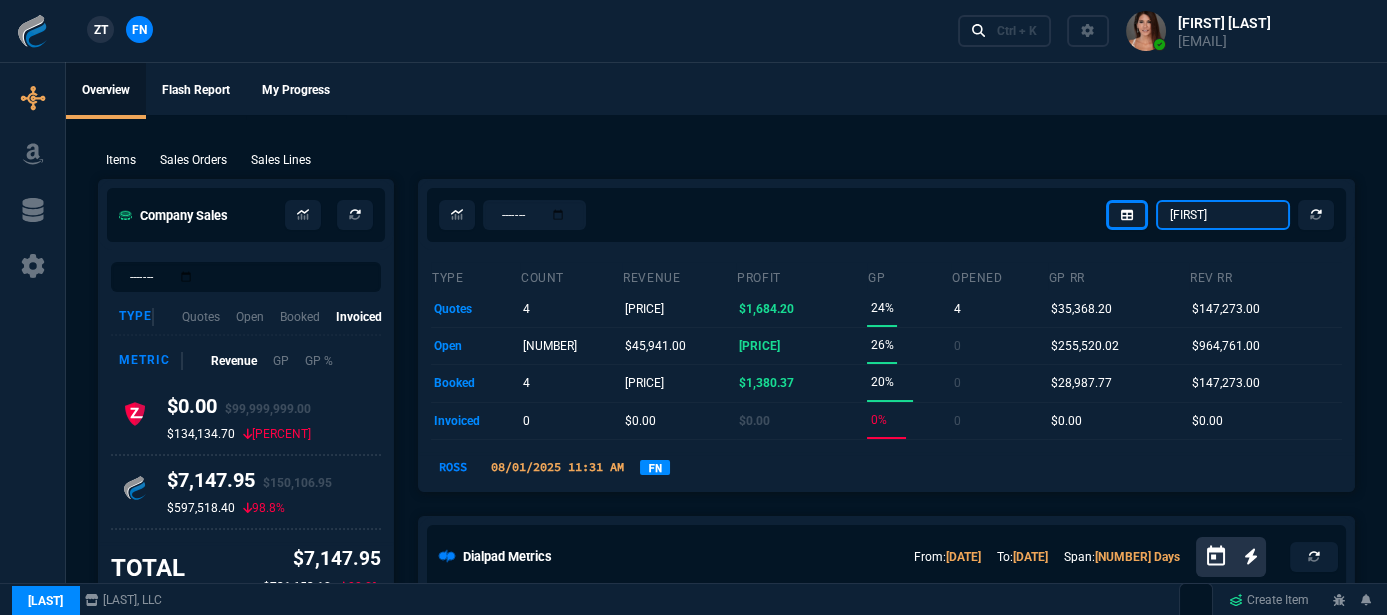 click on "[FIRST] [LAST] [FIRST] [LAST] [FIRST] [LAST] [FIRST] [LAST] [FIRST] [LAST] [FIRST] [LAST] [FIRST] [LAST] [FIRST] [LAST] [FIRST] [LAST] [FIRST] [LAST] [COMPANY_NAME] [FIRST] [LAST] [FIRST] [LAST] [FIRST] [LAST] [USERNAME] [FIRST] [LAST] [FIRST] [LAST] [FIRST] [LAST] [CUSTOMER_NAME]" at bounding box center [1223, 215] 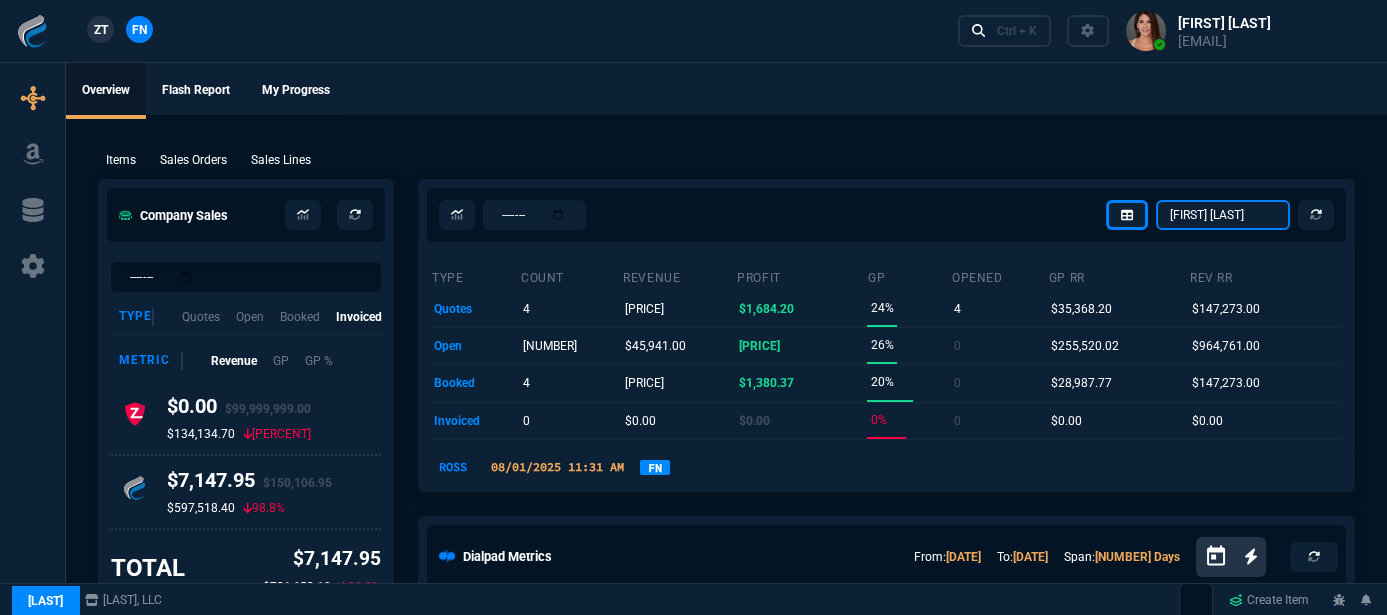 click on "[FIRST] [LAST] [FIRST] [LAST] [FIRST] [LAST] [FIRST] [LAST] [FIRST] [LAST] [FIRST] [LAST] [FIRST] [LAST] [FIRST] [LAST] [FIRST] [LAST] [FIRST] [LAST] [COMPANY_NAME] [FIRST] [LAST] [FIRST] [LAST] [FIRST] [LAST] [USERNAME] [FIRST] [LAST] [FIRST] [LAST] [FIRST] [LAST] [CUSTOMER_NAME]" at bounding box center (1223, 215) 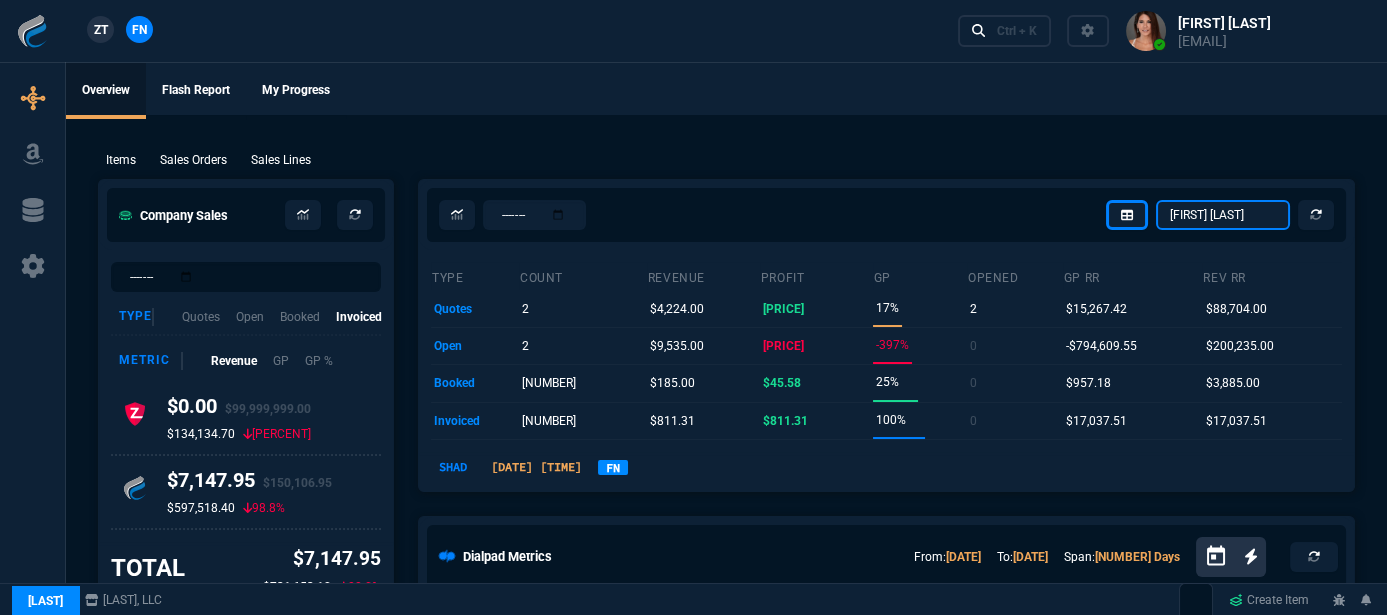 click on "[FIRST] [LAST] [FIRST] [LAST] [FIRST] [LAST] [FIRST] [LAST] [FIRST] [LAST] [FIRST] [LAST] [FIRST] [LAST] [FIRST] [LAST] [FIRST] [LAST] [FIRST] [LAST] [COMPANY_NAME] [FIRST] [LAST] [FIRST] [LAST] [FIRST] [LAST] [USERNAME] [FIRST] [LAST] [FIRST] [LAST] [FIRST] [LAST] [CUSTOMER_NAME]" at bounding box center (1223, 215) 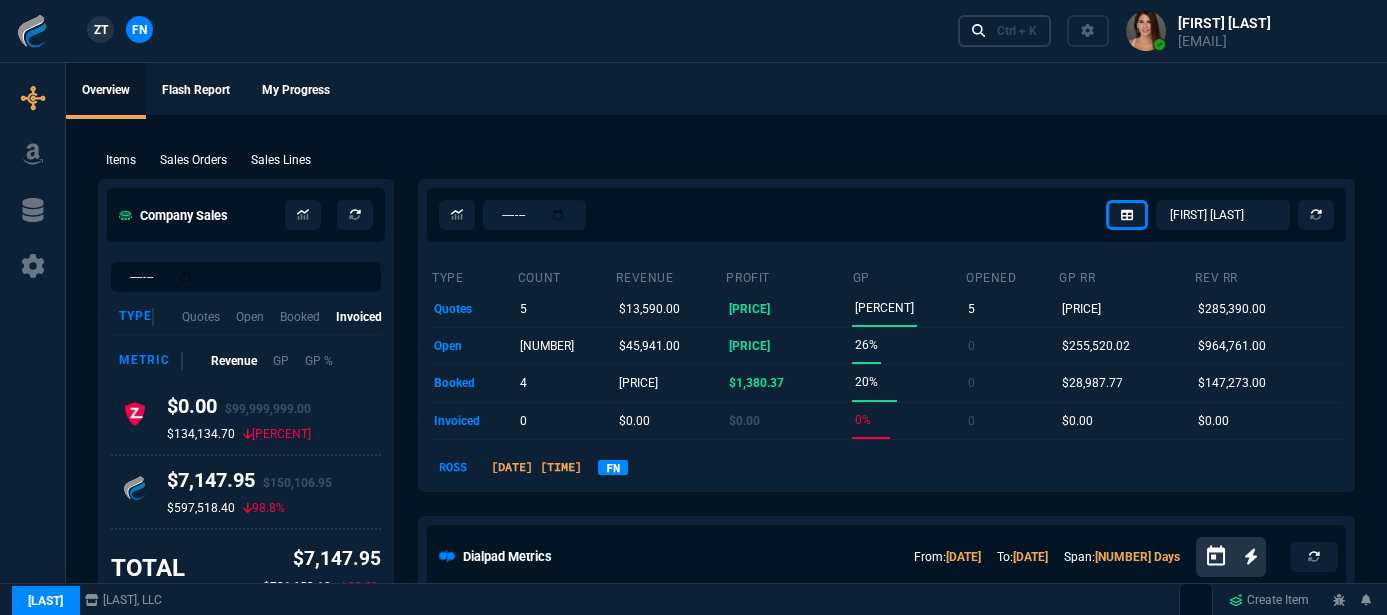 click on "Ctrl + K" at bounding box center [1017, 31] 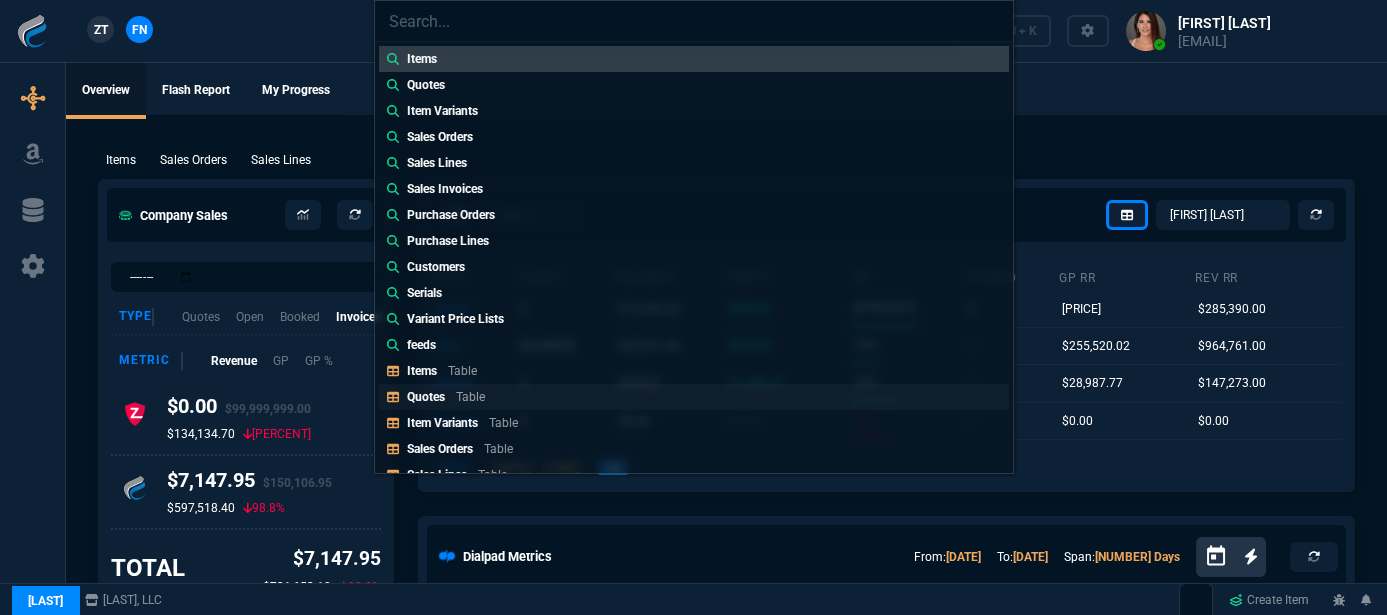 click on "Quotes
Table" at bounding box center [450, 397] 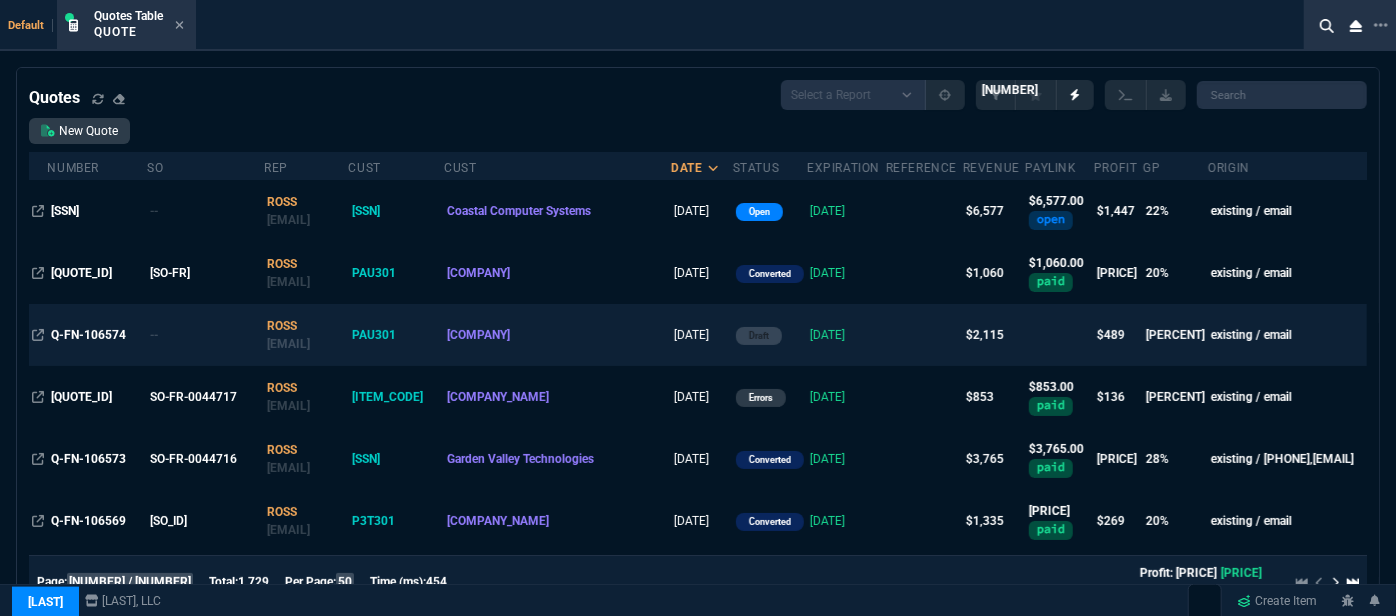 click at bounding box center (924, 335) 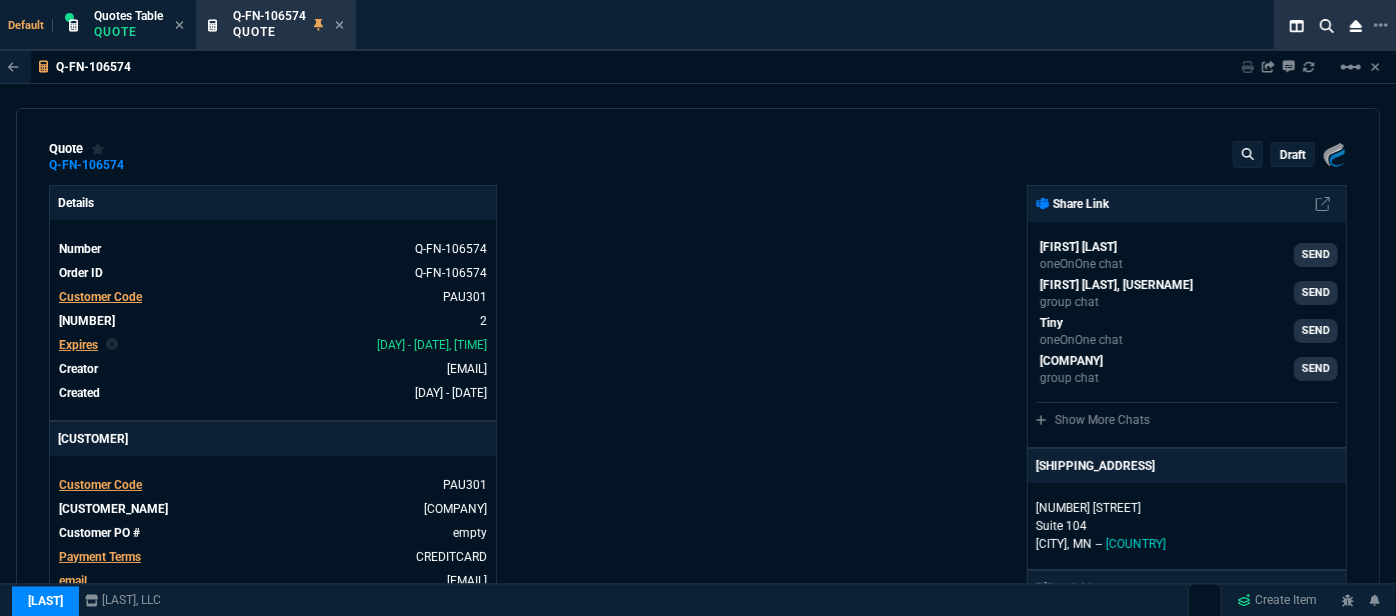 type on "[NUMBER]" 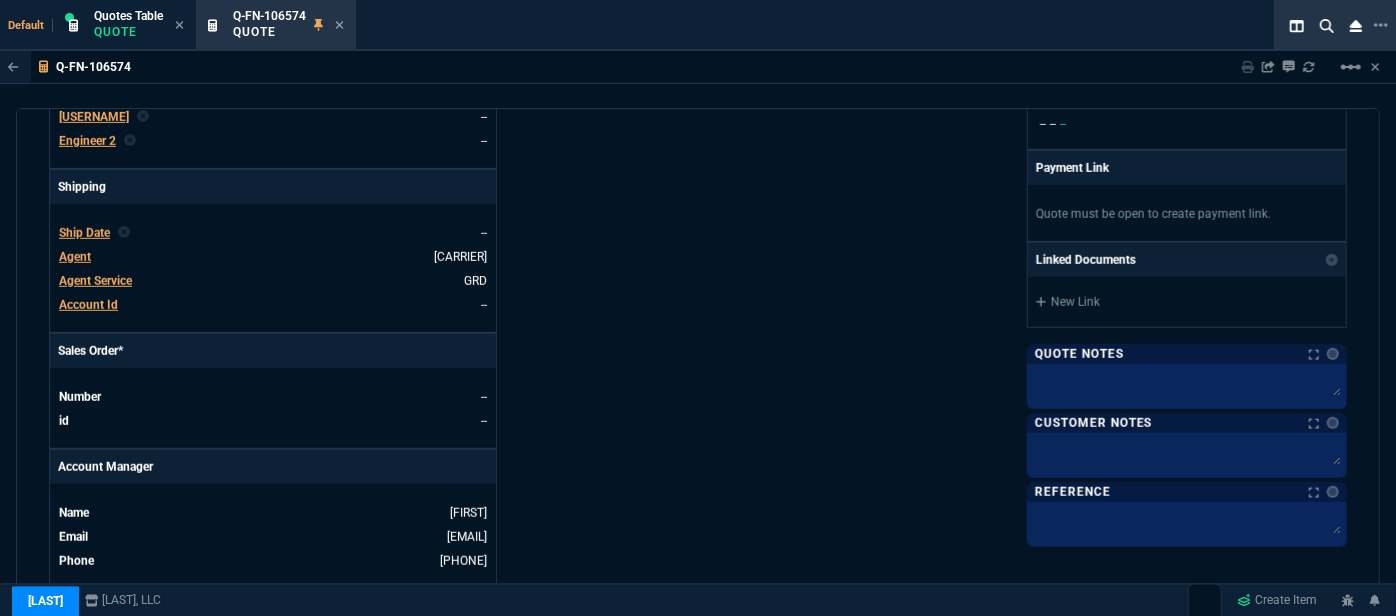type 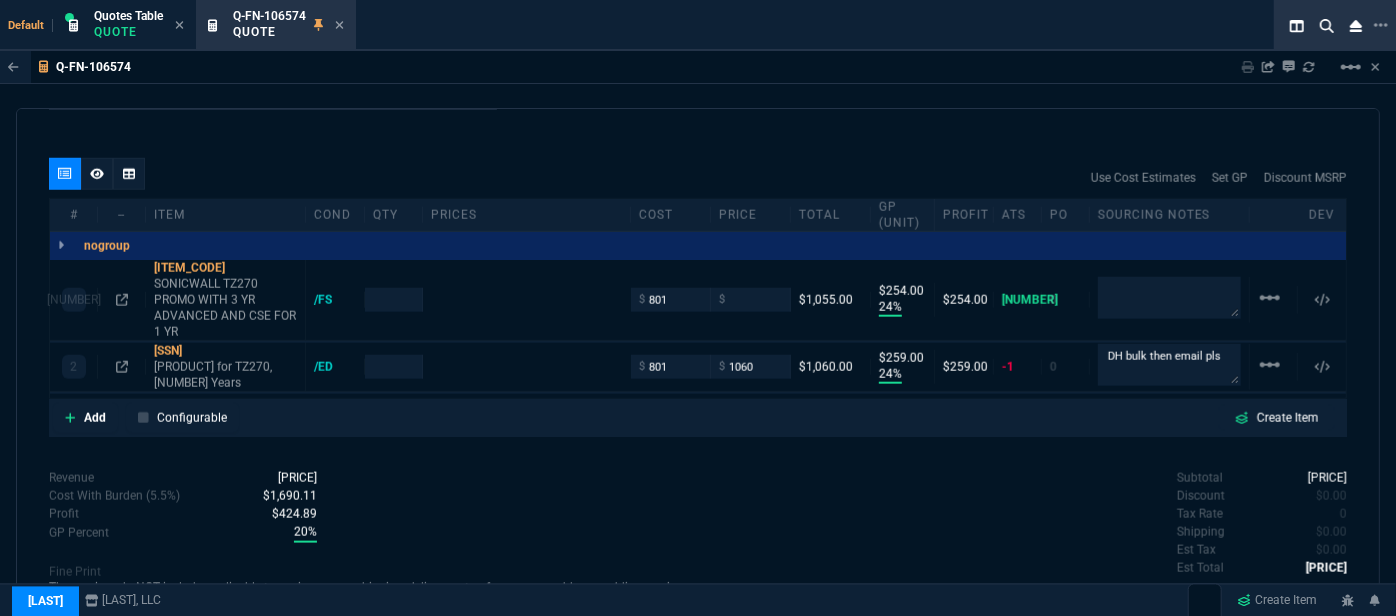 scroll, scrollTop: 1158, scrollLeft: 0, axis: vertical 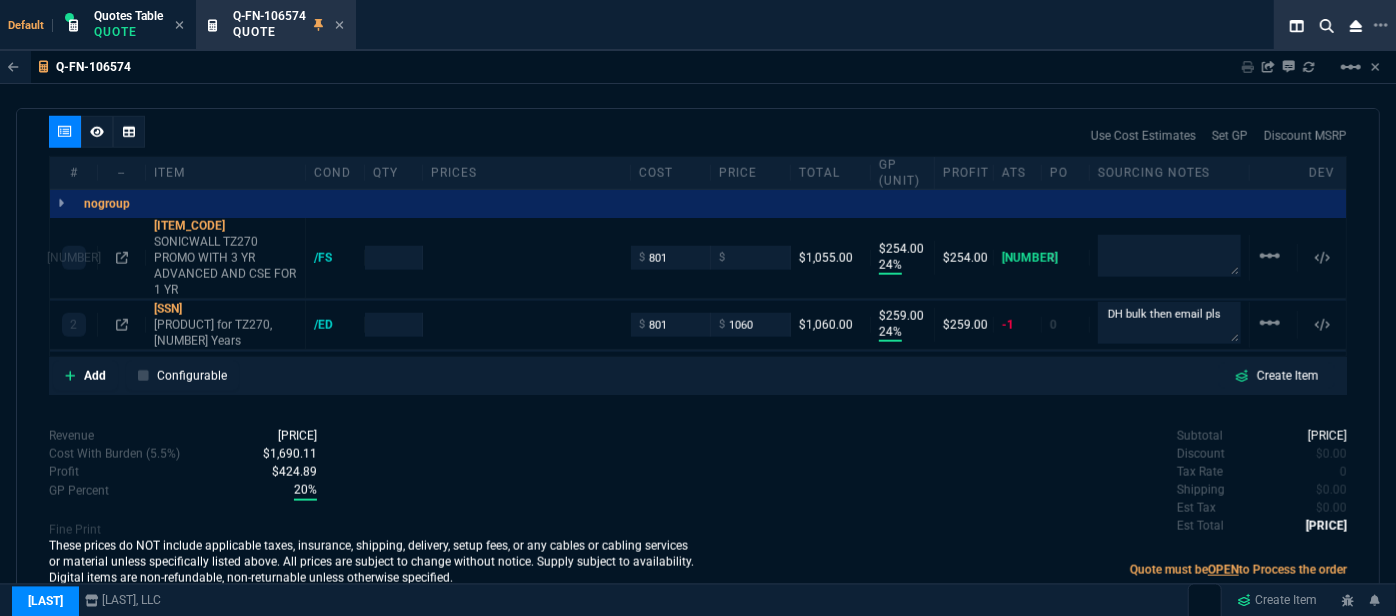 type on "1483.02" 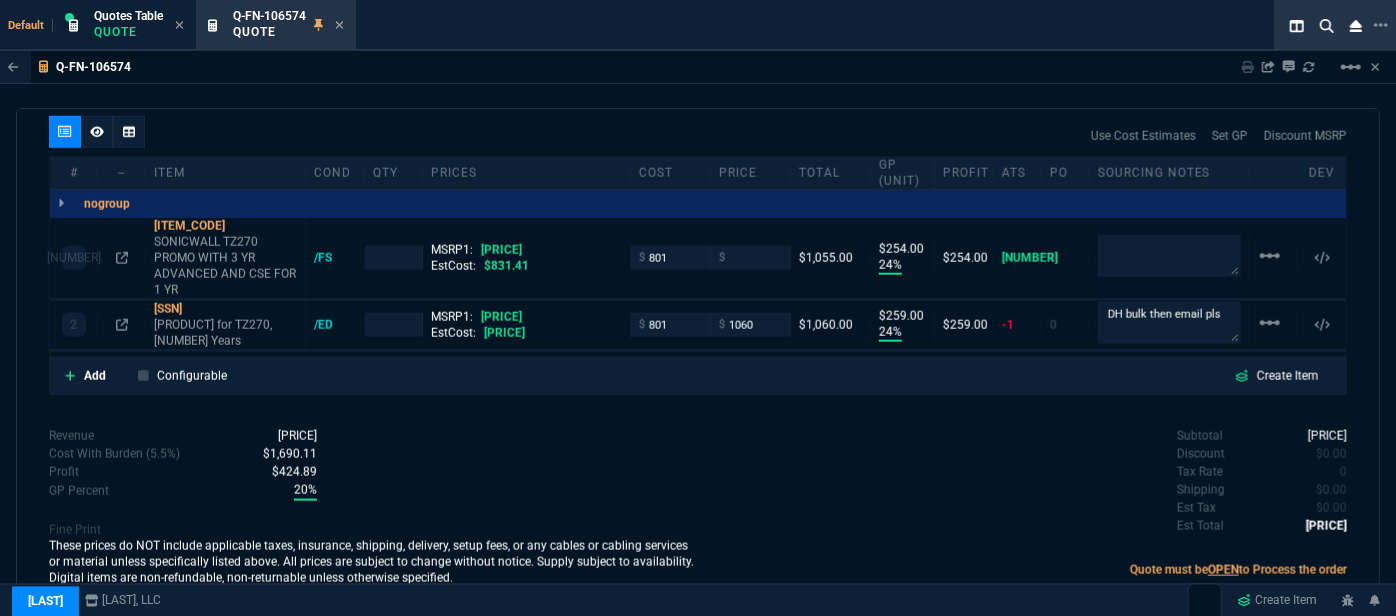 type on "29" 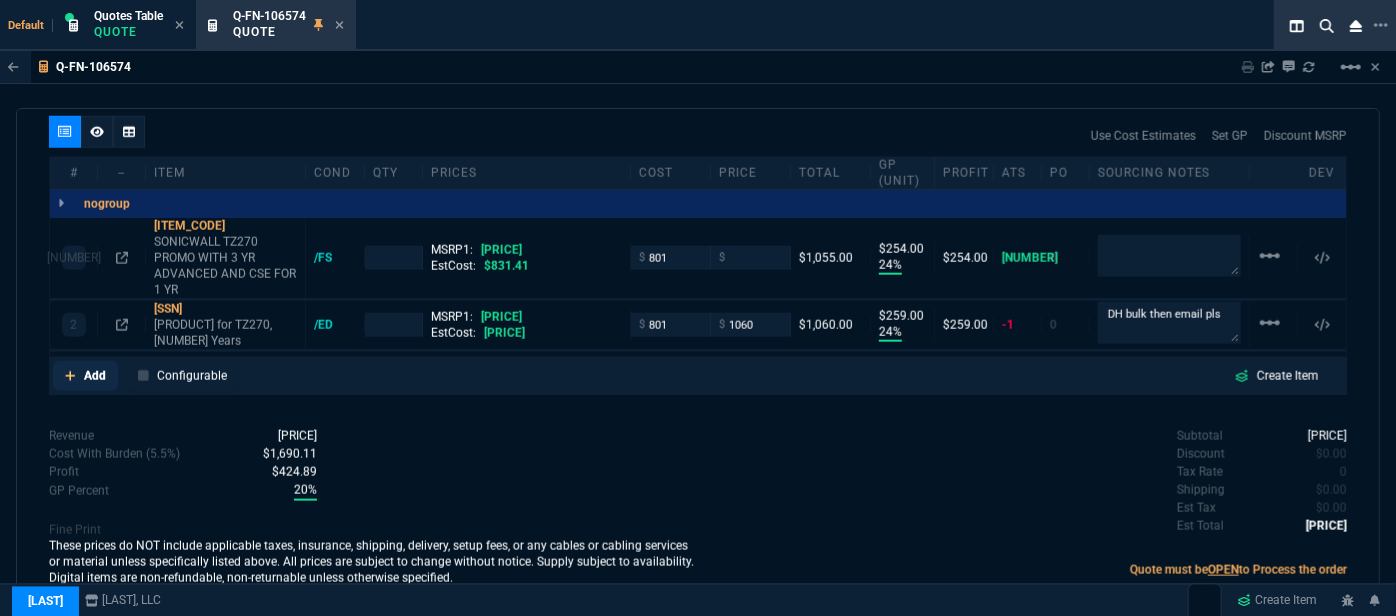 click on "Add" at bounding box center [85, 376] 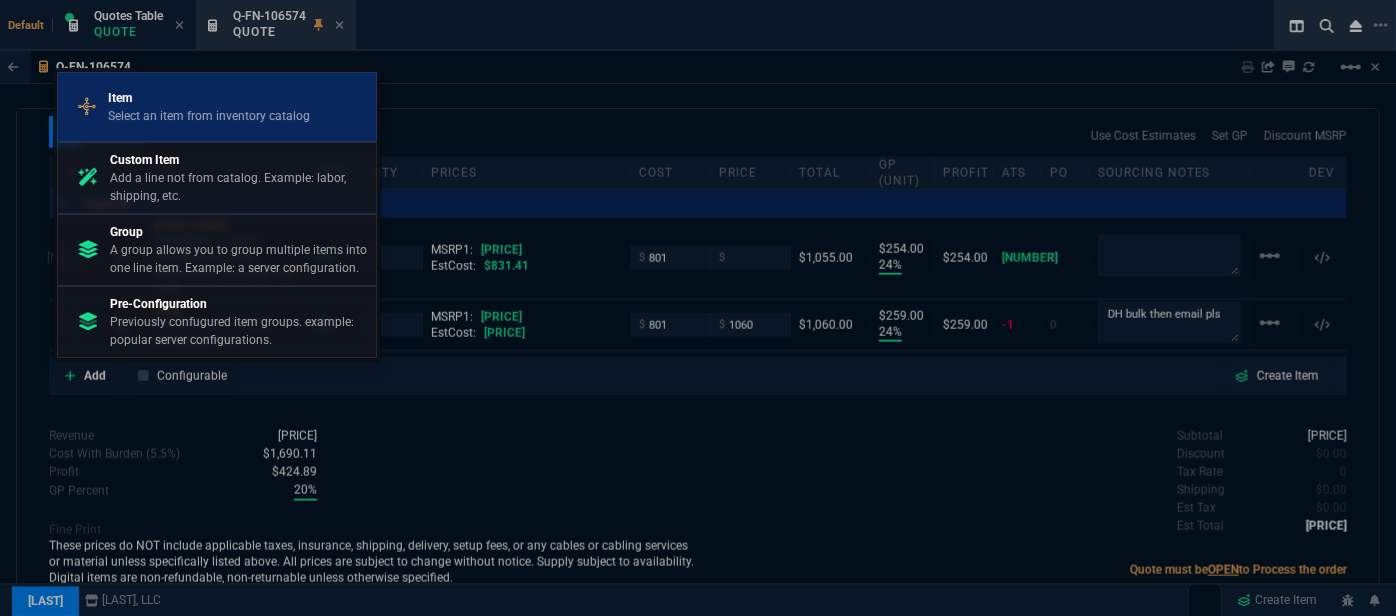 click on "Select an item from inventory catalog" at bounding box center [209, 116] 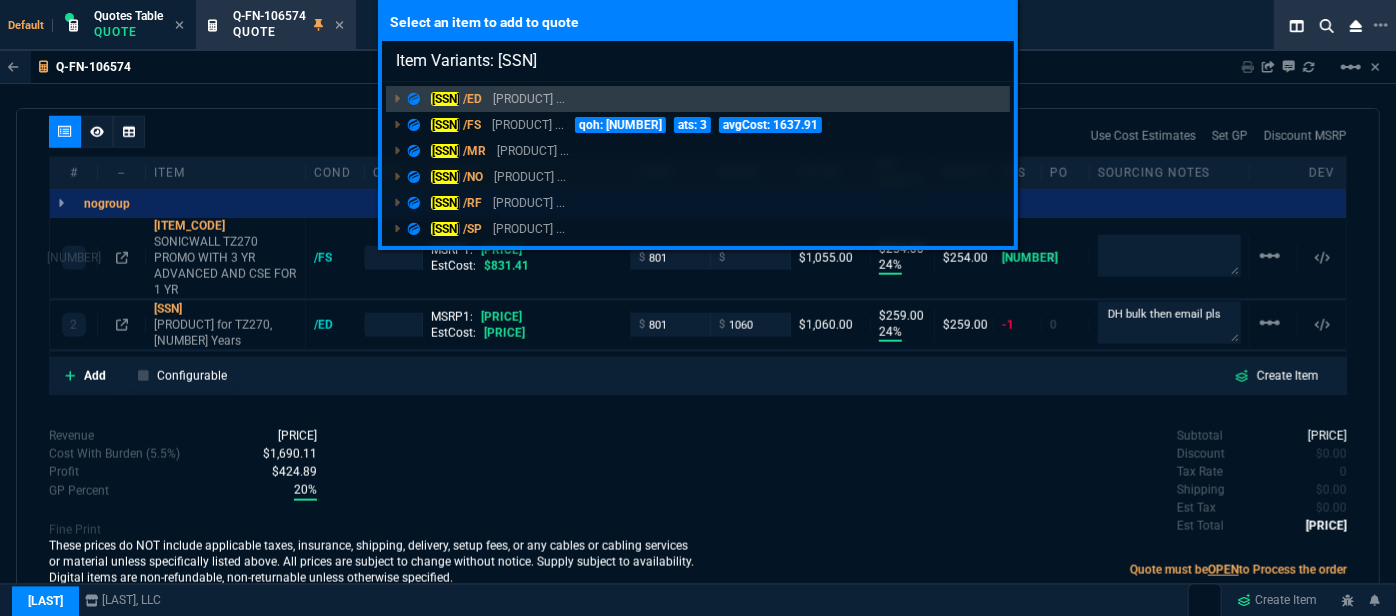 type on "Item Variants: [SSN]" 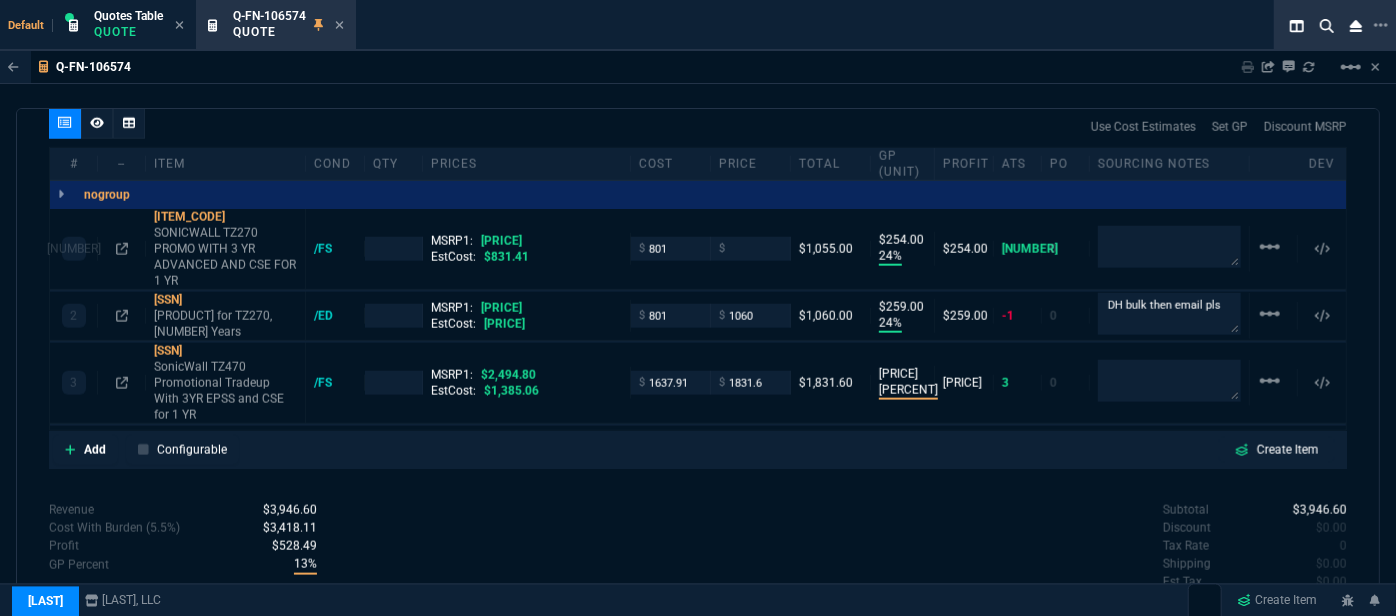 type on "[NUMBER]" 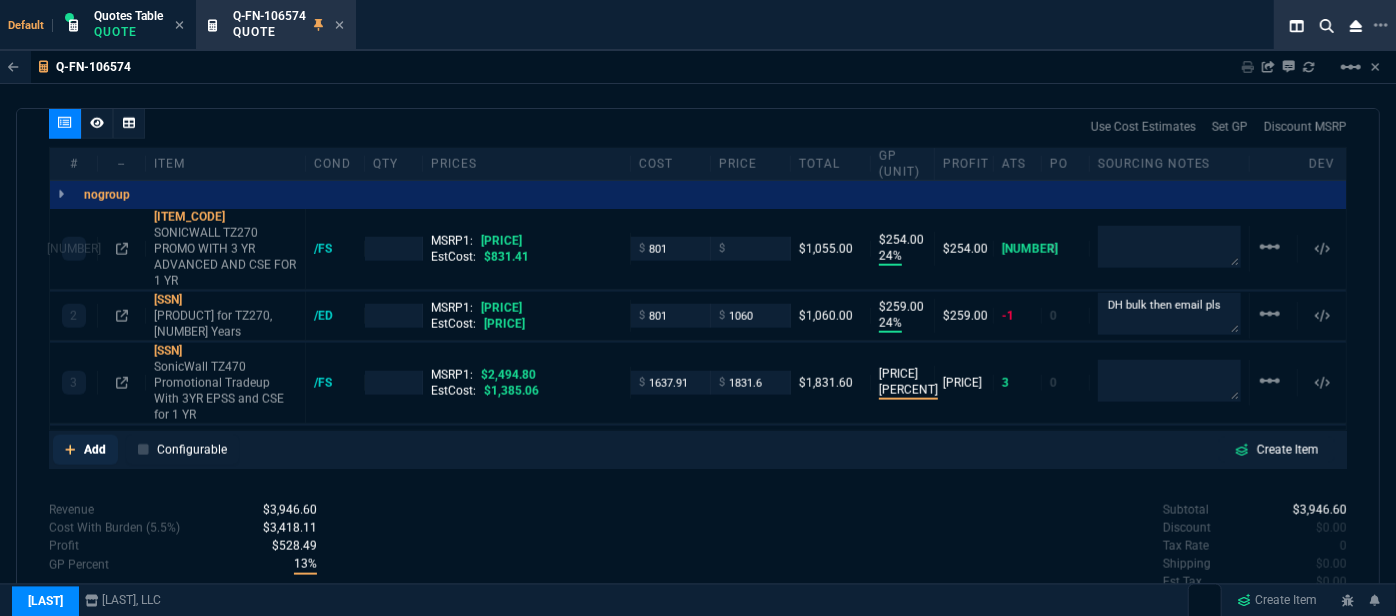 click 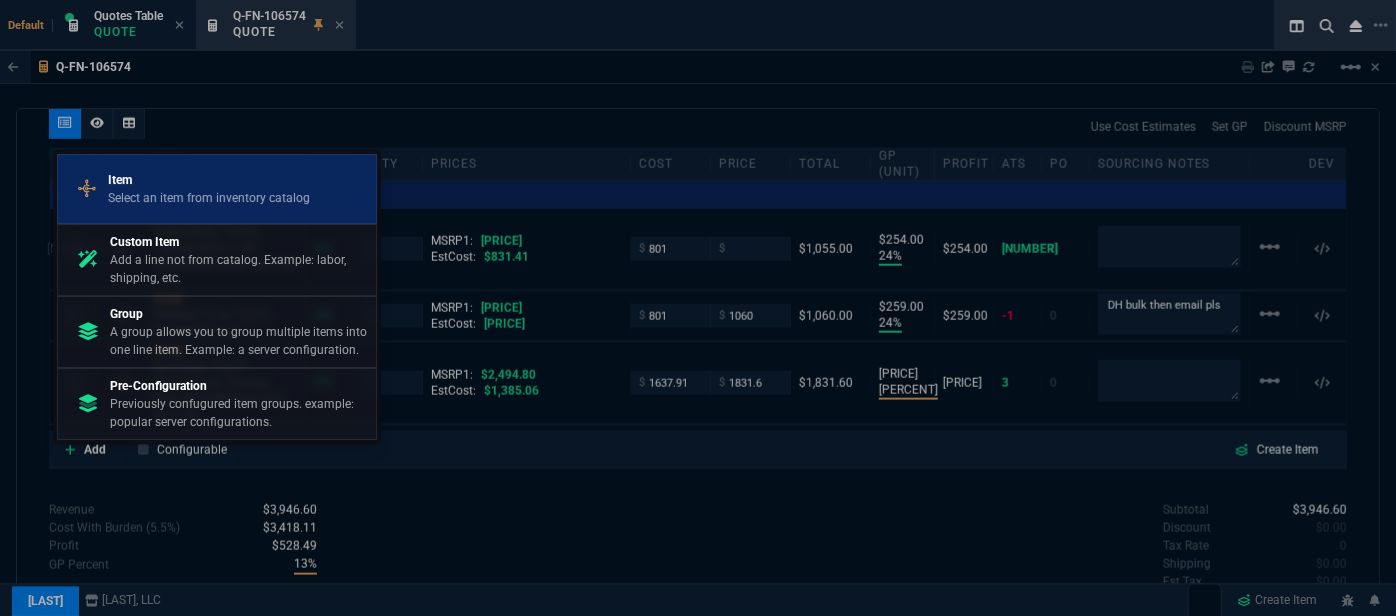 click on "Select an item from inventory catalog" at bounding box center (209, 198) 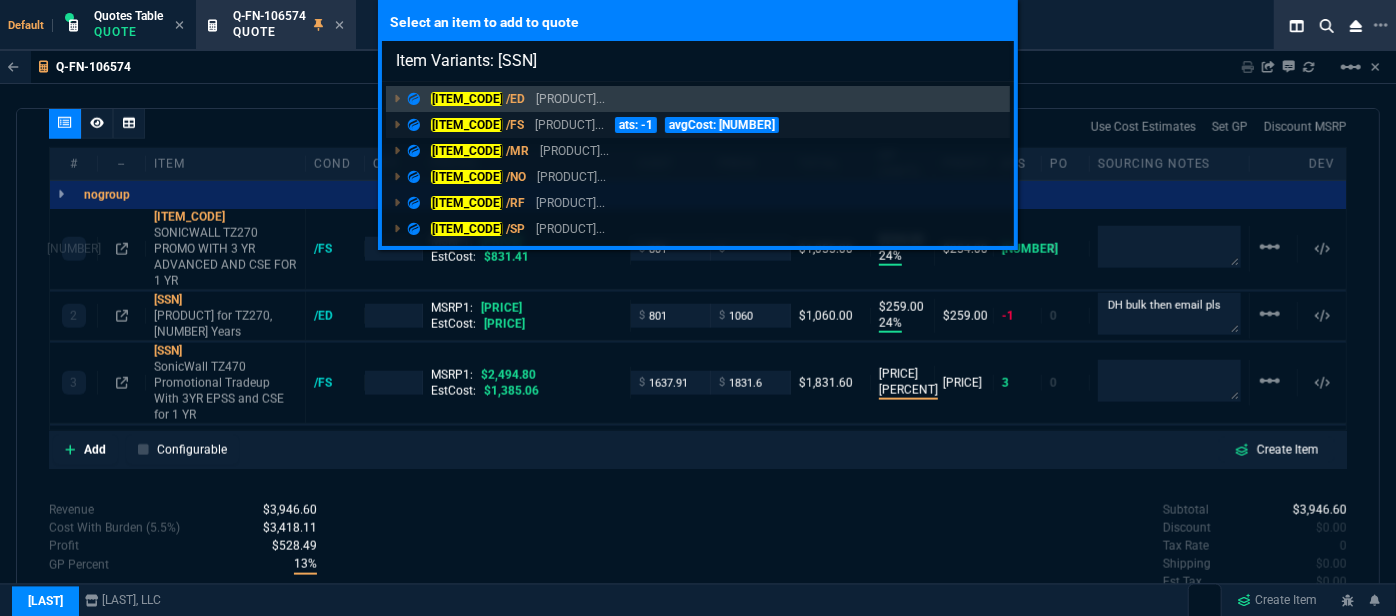 type on "Item Variants: [SSN]" 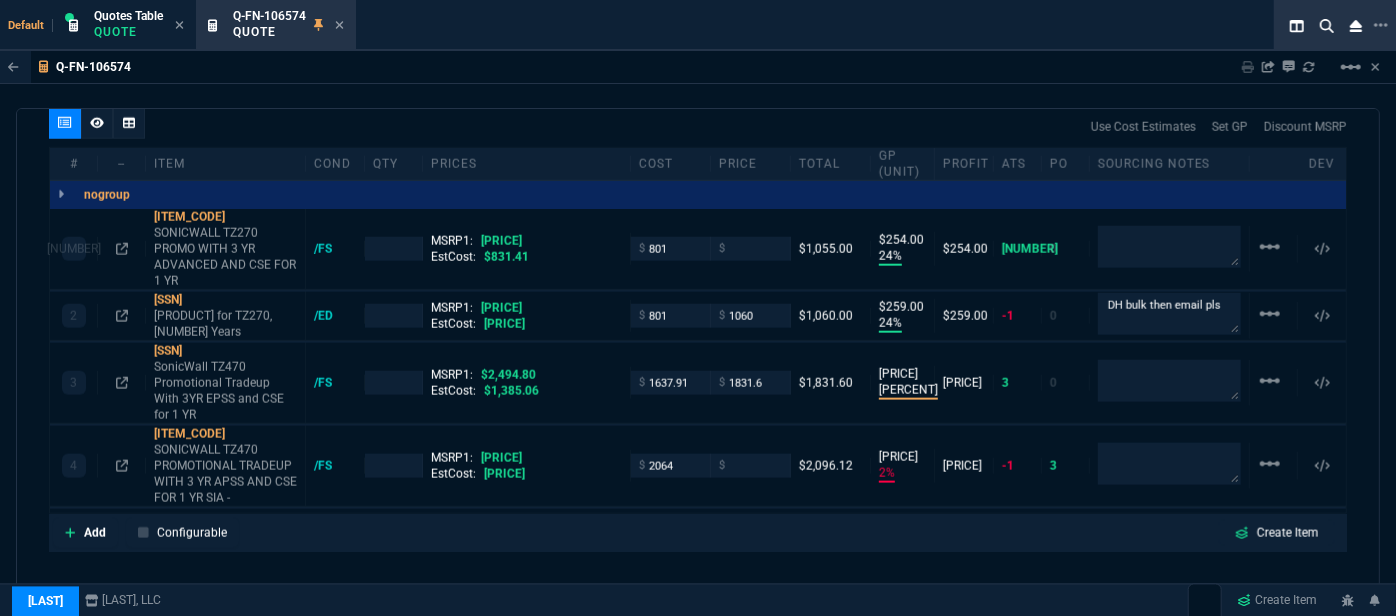 type on "[NUMBER]" 